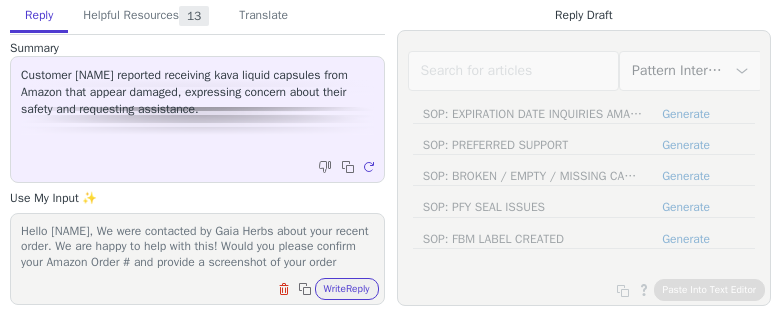 scroll, scrollTop: 0, scrollLeft: 0, axis: both 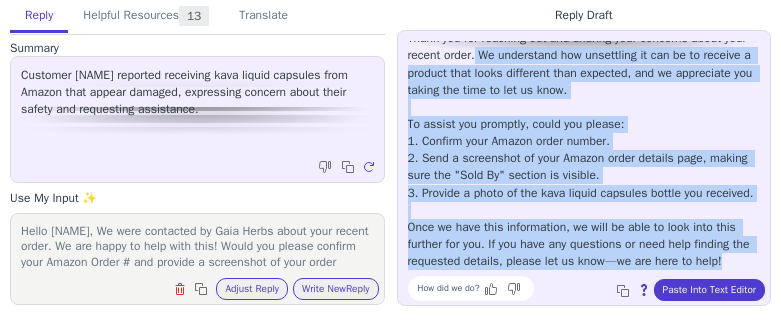 drag, startPoint x: 503, startPoint y: 101, endPoint x: 740, endPoint y: 256, distance: 283.18546 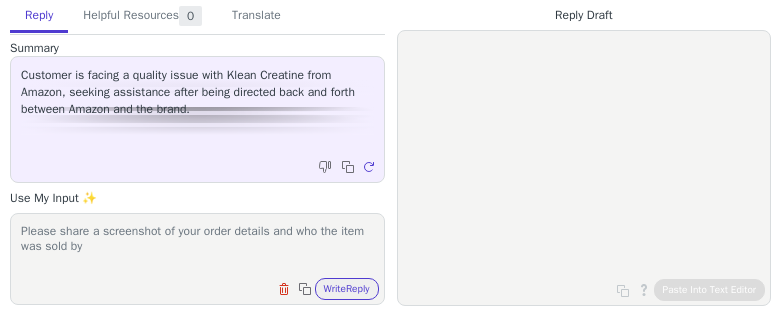 scroll, scrollTop: 0, scrollLeft: 0, axis: both 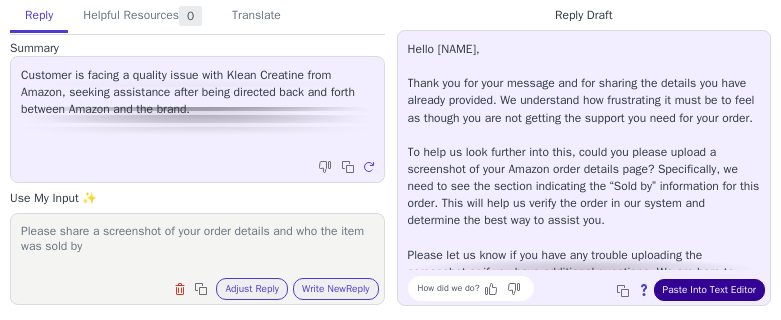 click on "Paste Into Text Editor" at bounding box center [709, 290] 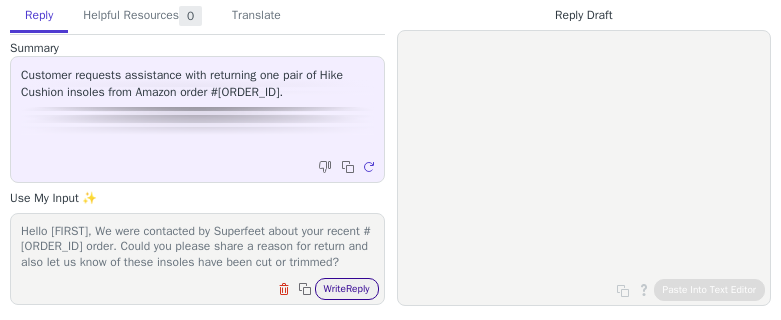 scroll, scrollTop: 0, scrollLeft: 0, axis: both 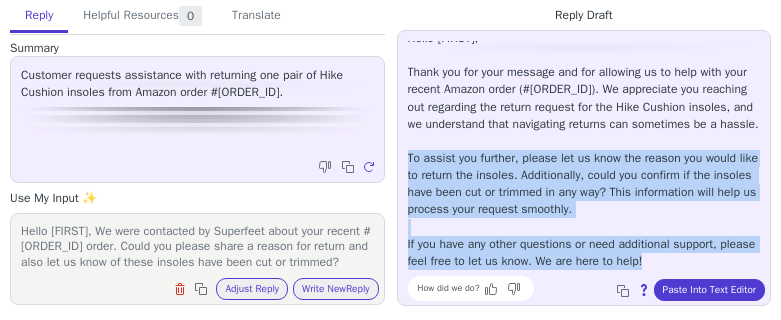 drag, startPoint x: 407, startPoint y: 187, endPoint x: 685, endPoint y: 260, distance: 287.42477 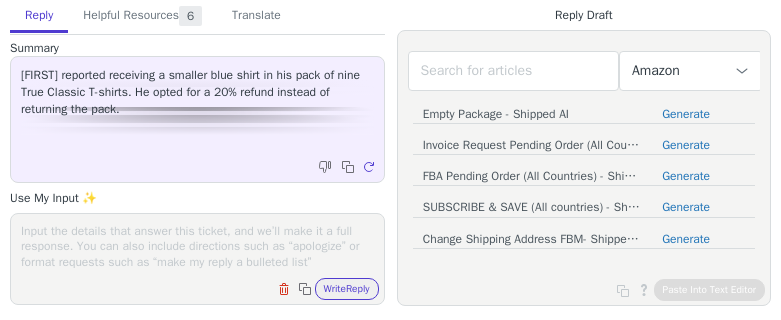 scroll, scrollTop: 0, scrollLeft: 0, axis: both 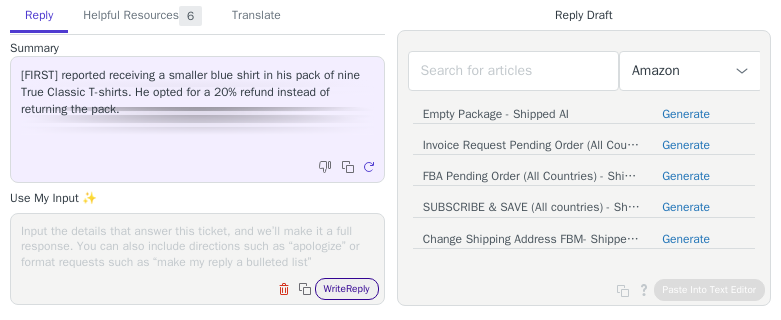 click on "Write  Reply" at bounding box center (347, 289) 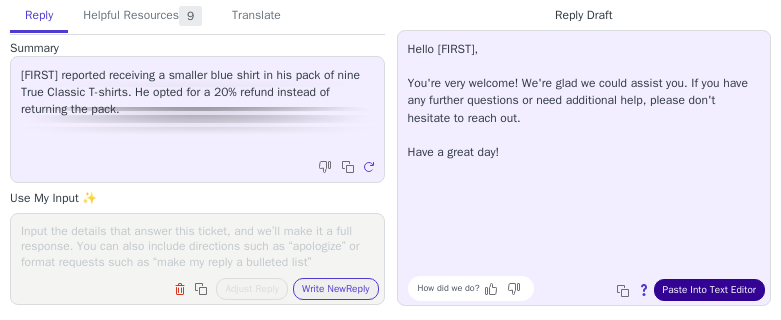 click on "Paste Into Text Editor" at bounding box center [709, 290] 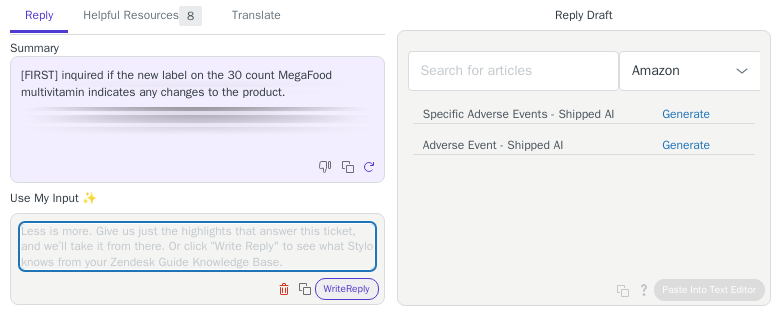 click at bounding box center (197, 246) 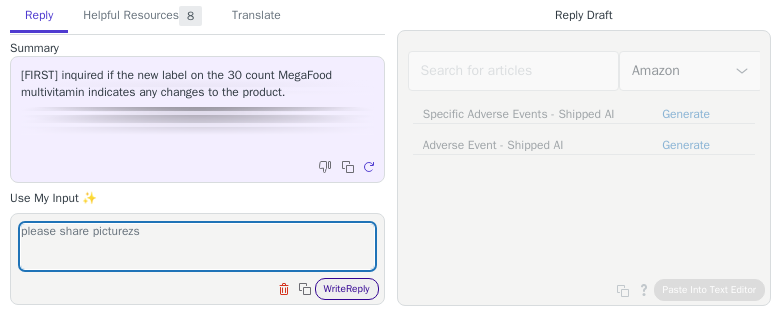 type on "please share picturezs" 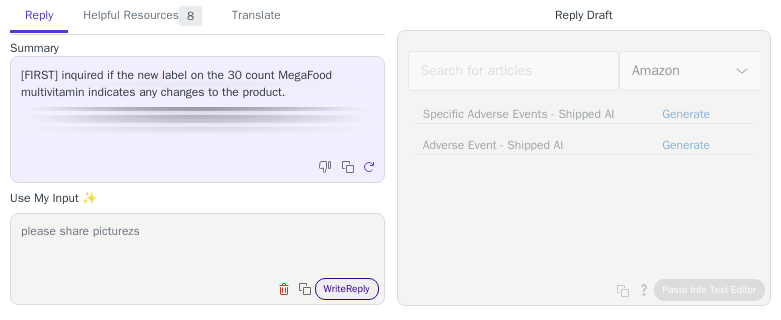 click on "Write  Reply" at bounding box center (347, 289) 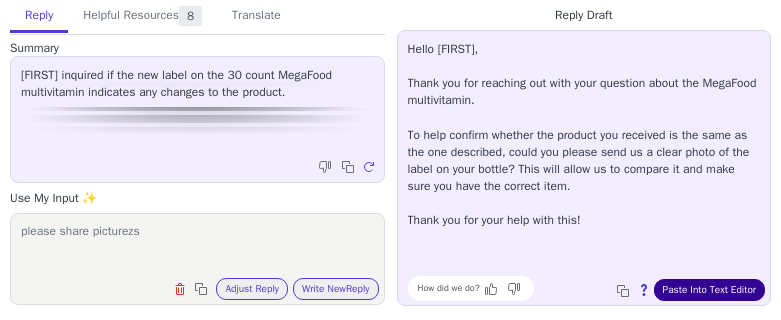 click on "Paste Into Text Editor" at bounding box center (709, 290) 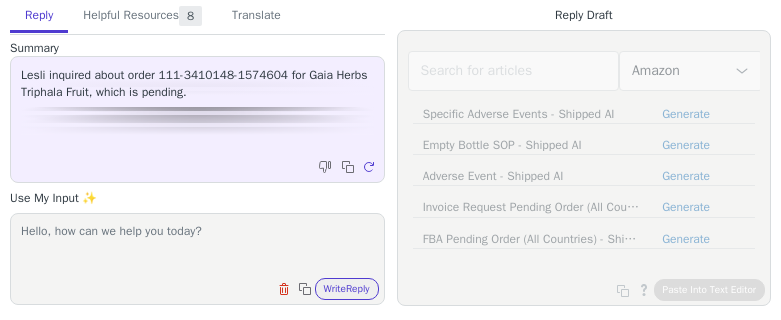 scroll, scrollTop: 0, scrollLeft: 0, axis: both 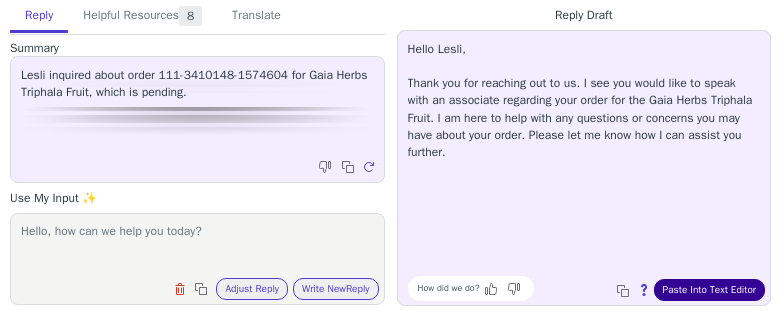 click on "Paste Into Text Editor" at bounding box center [709, 290] 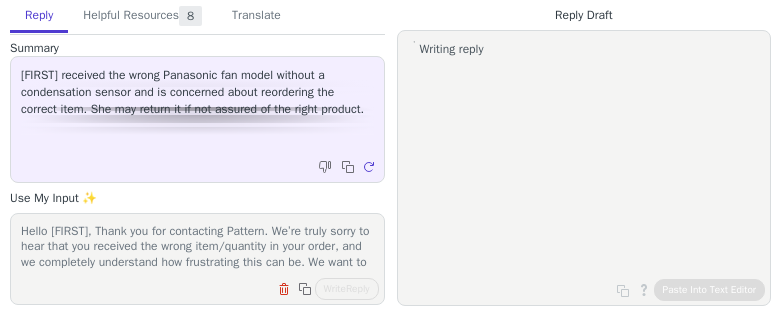 scroll, scrollTop: 0, scrollLeft: 0, axis: both 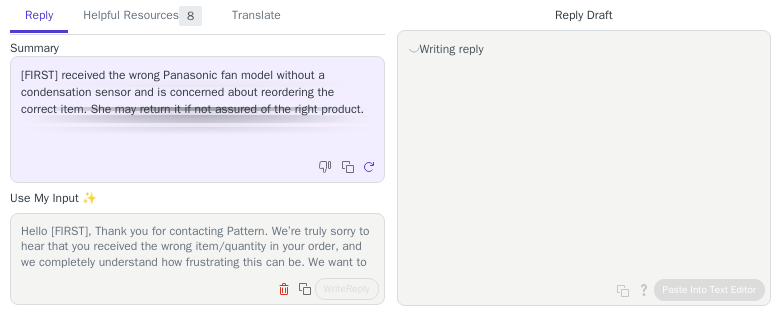 click on "Hello [FIRST], Thank you for contacting Pattern. We’re truly sorry to hear that you received the wrong item/quantity in your order, and we completely understand how frustrating this can be. We want to get this sorted out for you as quickly as possible.Since our products are stored and shipped by Amazon, we’d like to kindly ask for your help in resolving this issue. Could you kindly please send us a picture of the item you received? Additionally, if available, a picture of the white Amazon identification sticker (usually starting with X00...) will be very helpful for our investigation. We sincerely apologize for the mix-up and appreciate your understanding. Once we have the necessary information, we’ll be able to assist further." at bounding box center [197, 246] 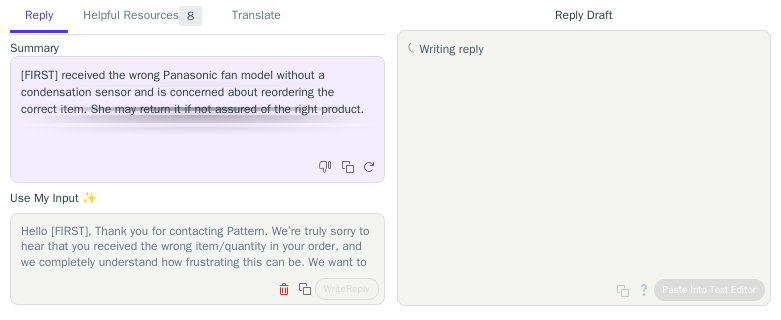 click on "Hello [FIRST], Thank you for contacting Pattern. We’re truly sorry to hear that you received the wrong item/quantity in your order, and we completely understand how frustrating this can be. We want to get this sorted out for you as quickly as possible.Since our products are stored and shipped by Amazon, we’d like to kindly ask for your help in resolving this issue. Could you kindly please send us a picture of the item you received? Additionally, if available, a picture of the white Amazon identification sticker (usually starting with X00...) will be very helpful for our investigation. We sincerely apologize for the mix-up and appreciate your understanding. Once we have the necessary information, we’ll be able to assist further." at bounding box center (197, 246) 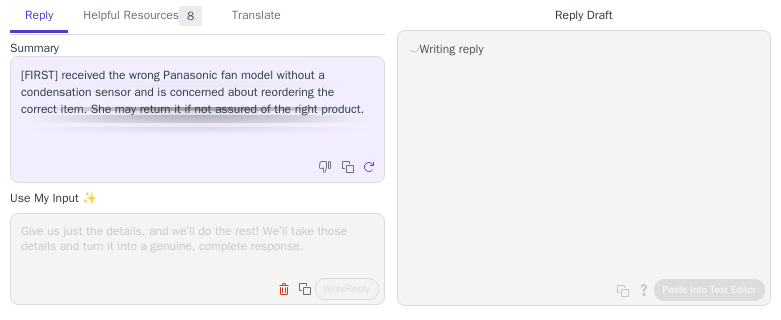 type 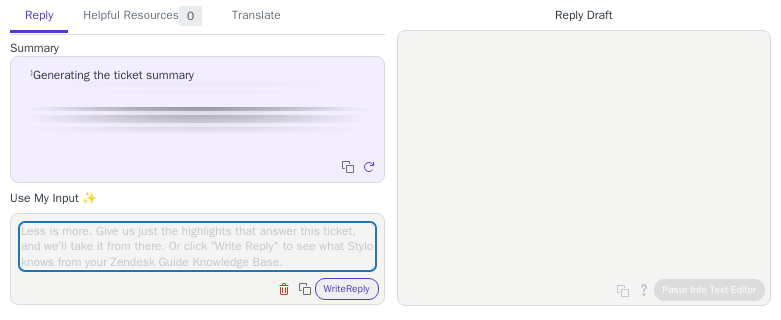 scroll, scrollTop: 0, scrollLeft: 0, axis: both 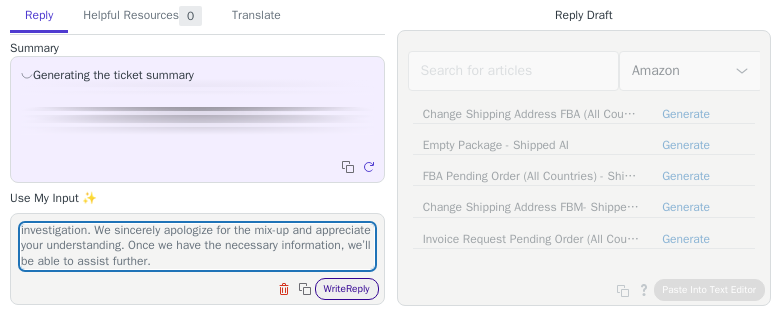 type on "Hello [FIRST], Thank you for contacting Pattern. We’re truly sorry to hear that you received the wrong item/quantity in your order, and we completely understand how frustrating this can be. We want to get this sorted out for you as quickly as possible.Since our products are stored and shipped by Amazon, we’d like to kindly ask for your help in resolving this issue. Could you kindly please send us a picture of the item you received? Additionally, if available, a picture of the white Amazon identification sticker (usually starting with X00...) will be very helpful for our investigation. We sincerely apologize for the mix-up and appreciate your understanding. Once we have the necessary information, we’ll be able to assist further." 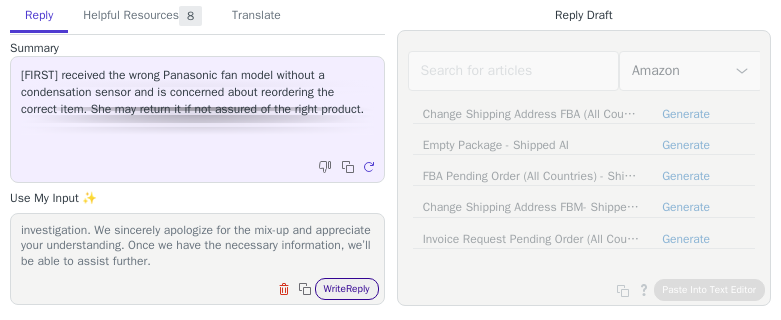 click on "Write  Reply" at bounding box center [347, 289] 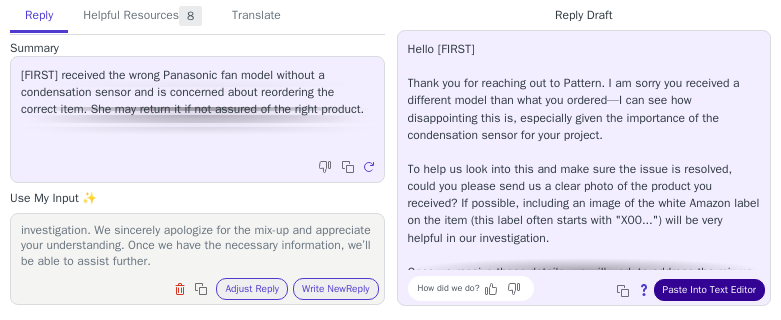 click on "Paste Into Text Editor" at bounding box center [709, 290] 